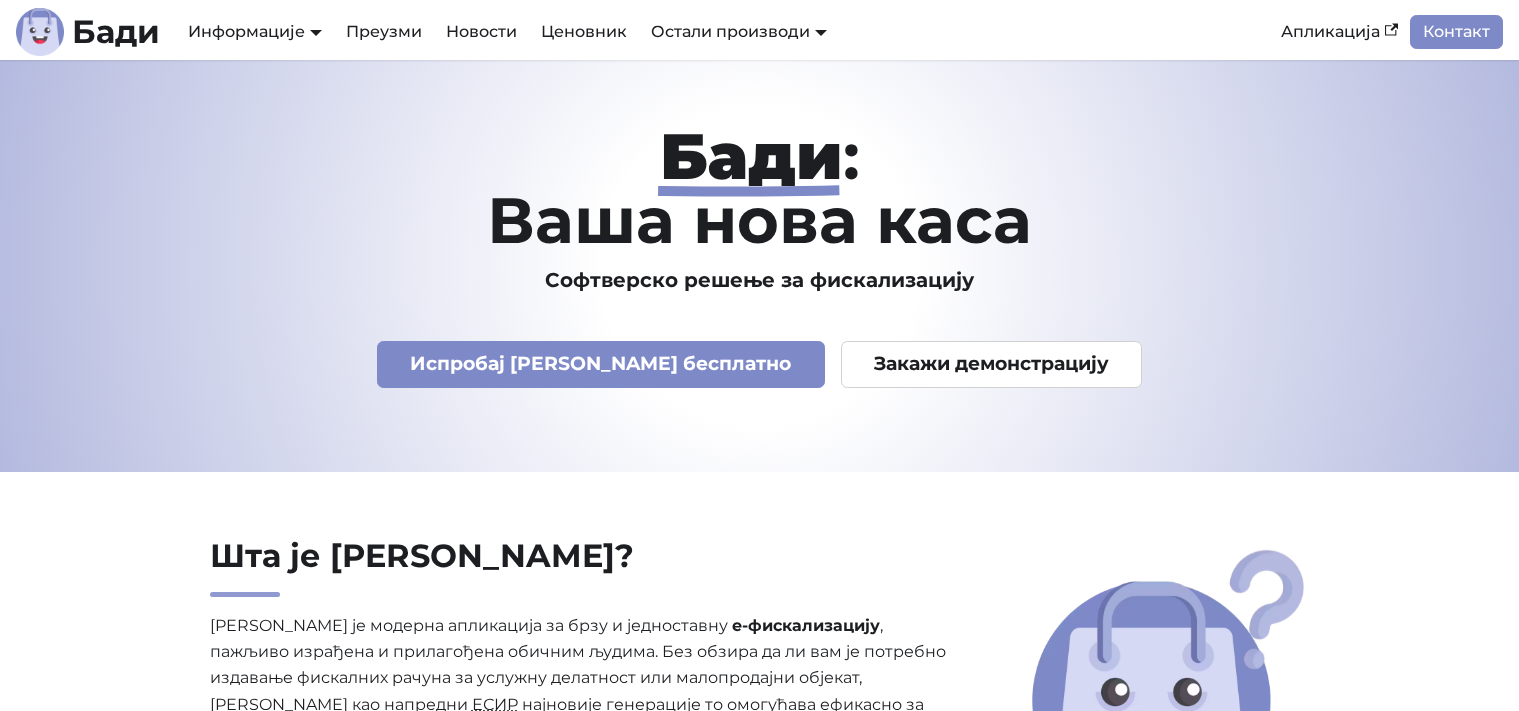 scroll, scrollTop: 0, scrollLeft: 0, axis: both 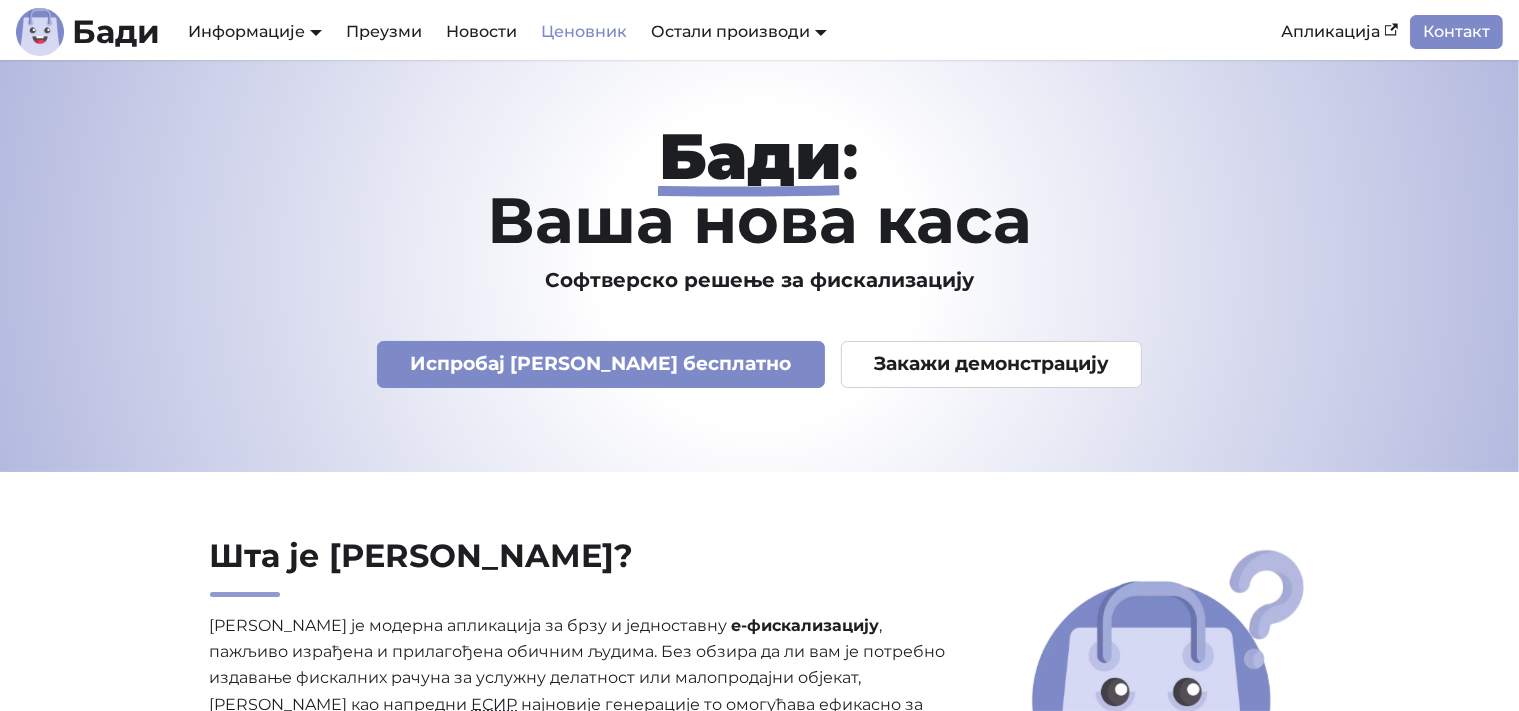 click on "Ценовник" at bounding box center [584, 32] 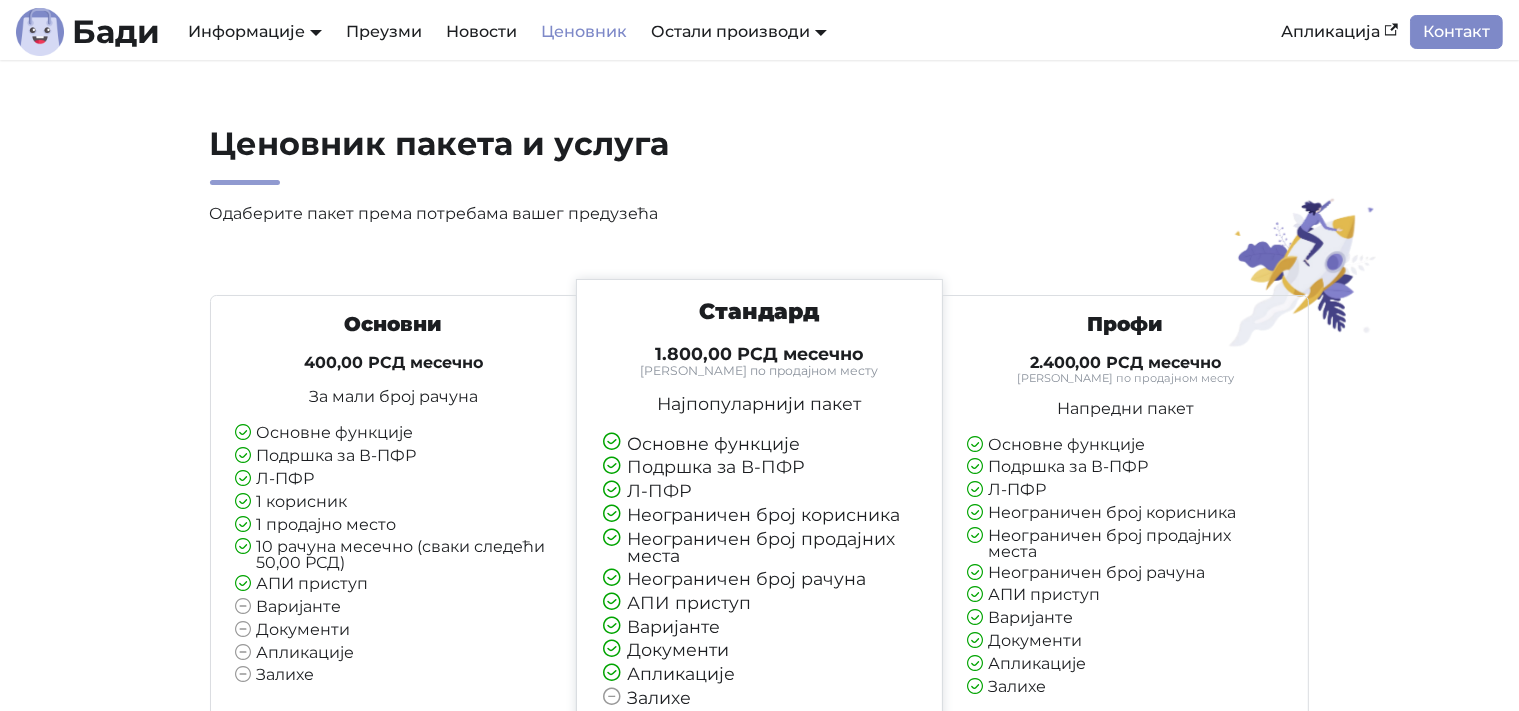 scroll, scrollTop: 316, scrollLeft: 0, axis: vertical 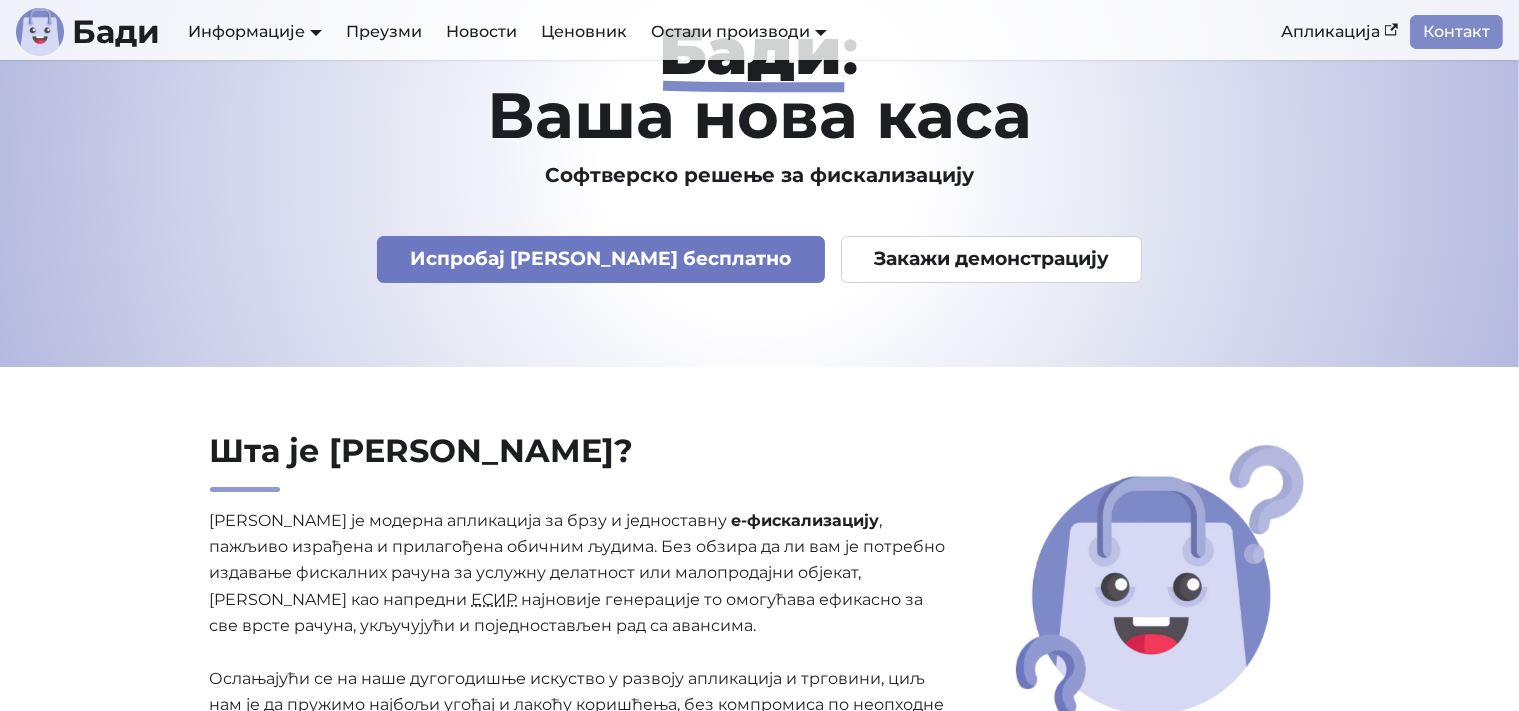 click on "Испробај [PERSON_NAME] бесплатно" at bounding box center (601, 259) 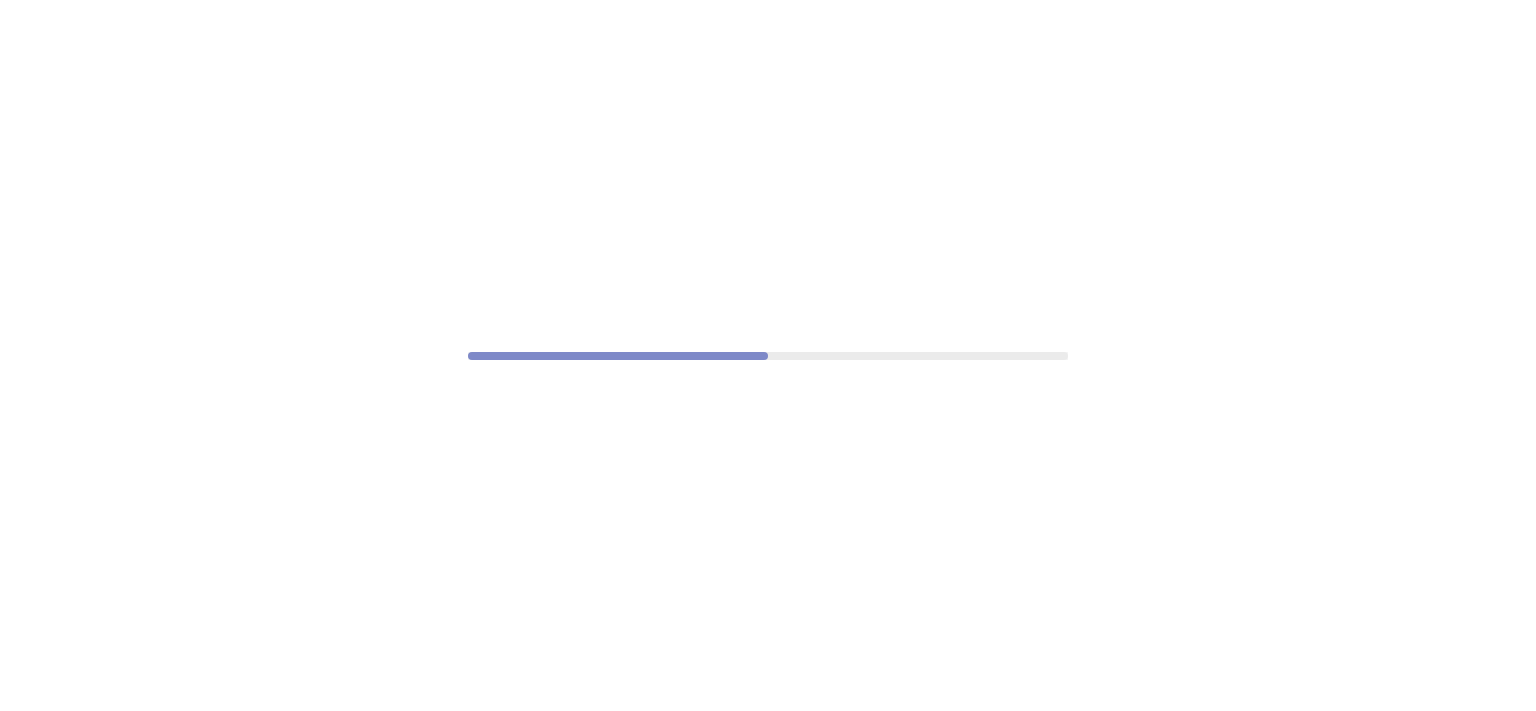 scroll, scrollTop: 0, scrollLeft: 0, axis: both 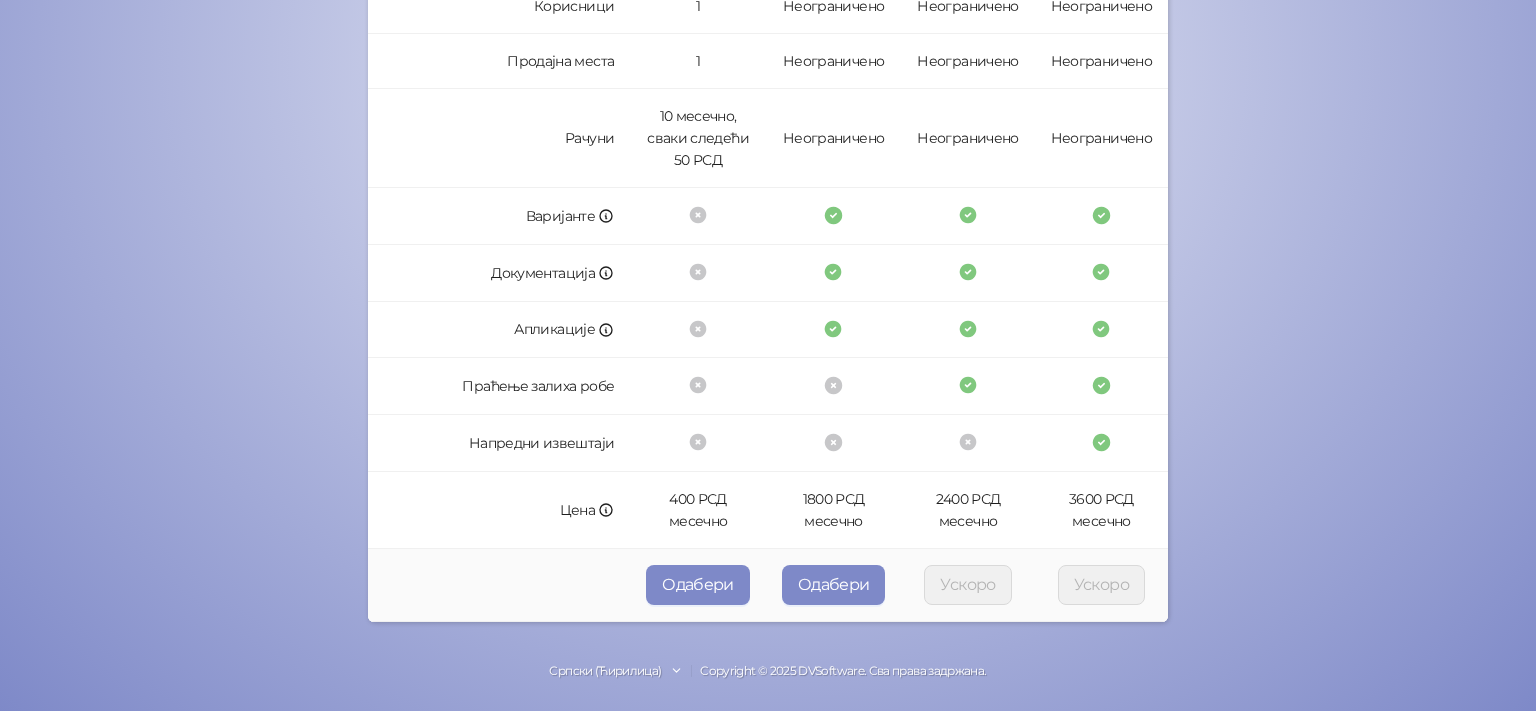 click on "Одабери" at bounding box center (698, 585) 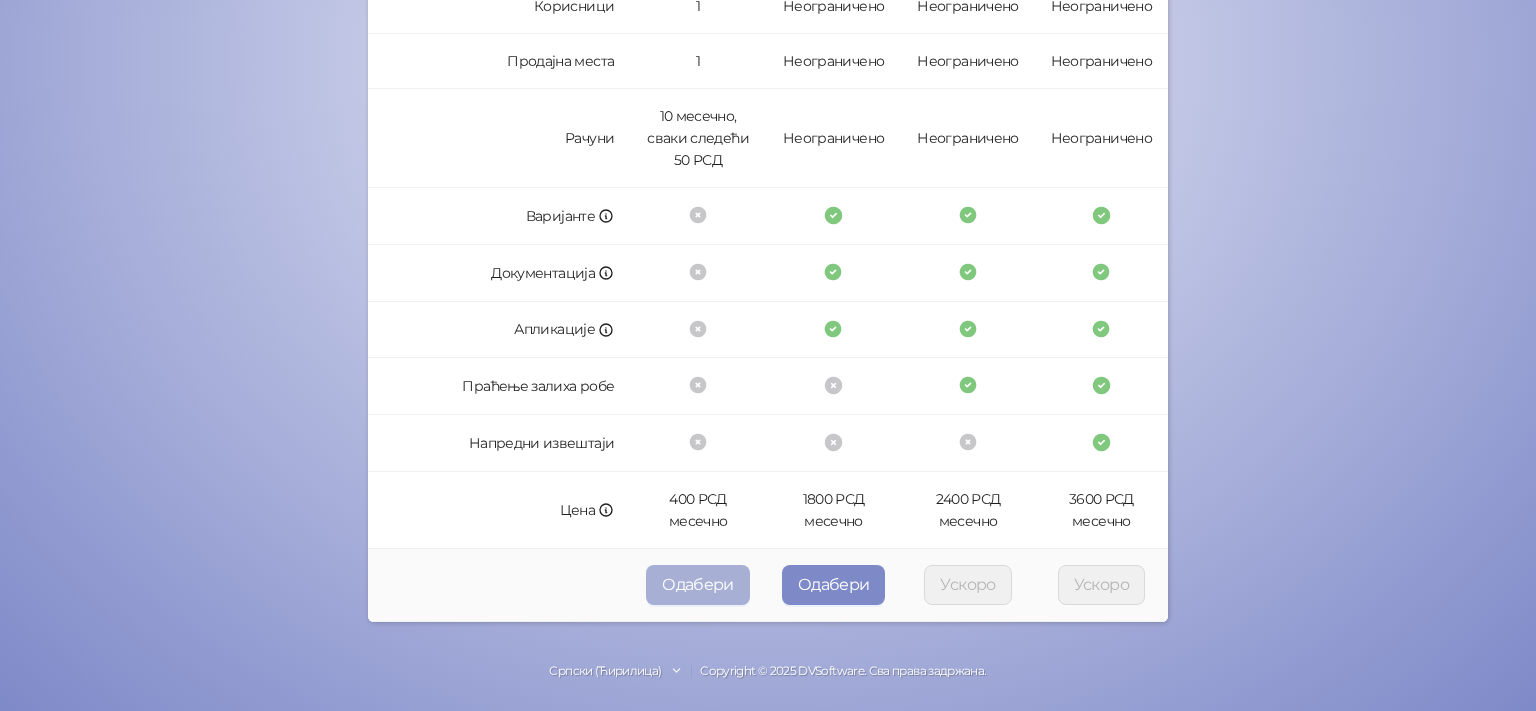 click on "Одабери" at bounding box center [698, 585] 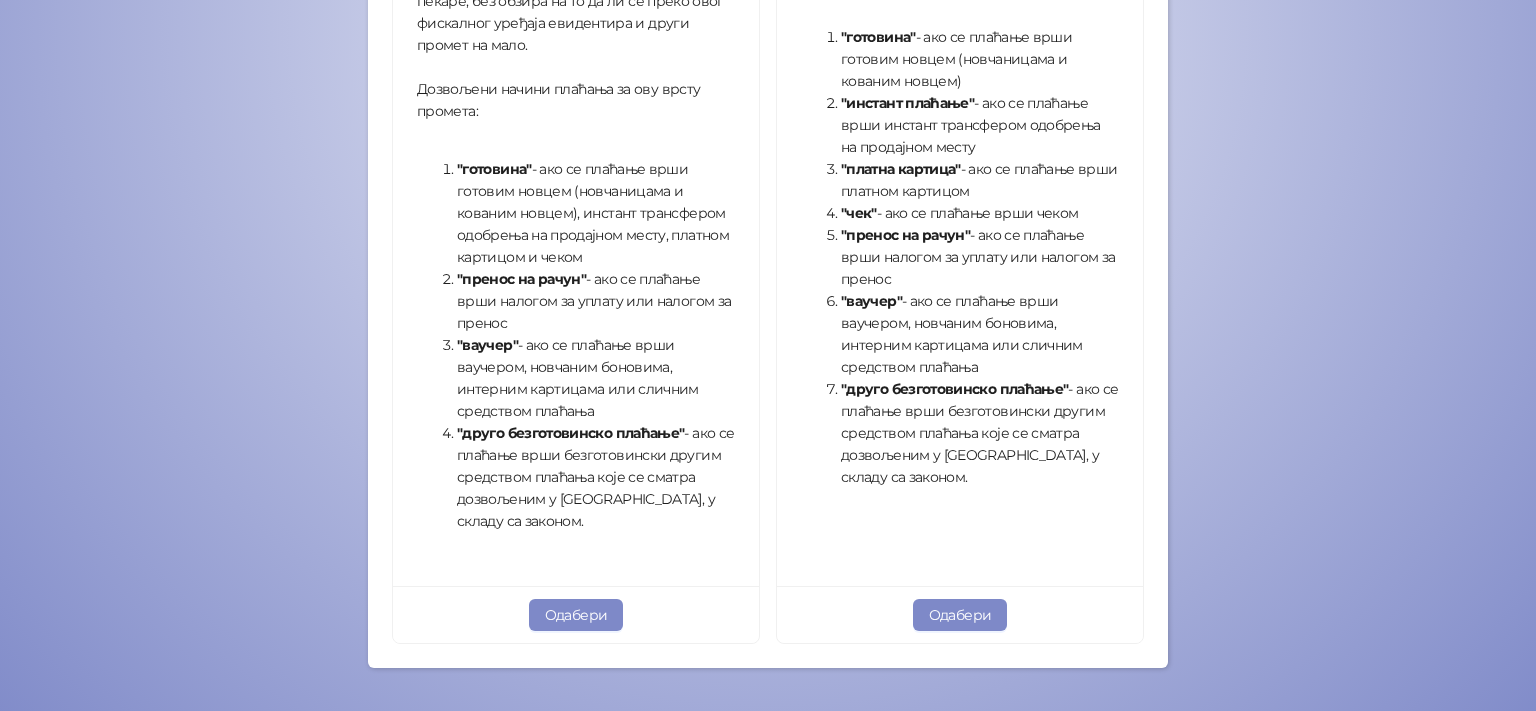 scroll, scrollTop: 742, scrollLeft: 0, axis: vertical 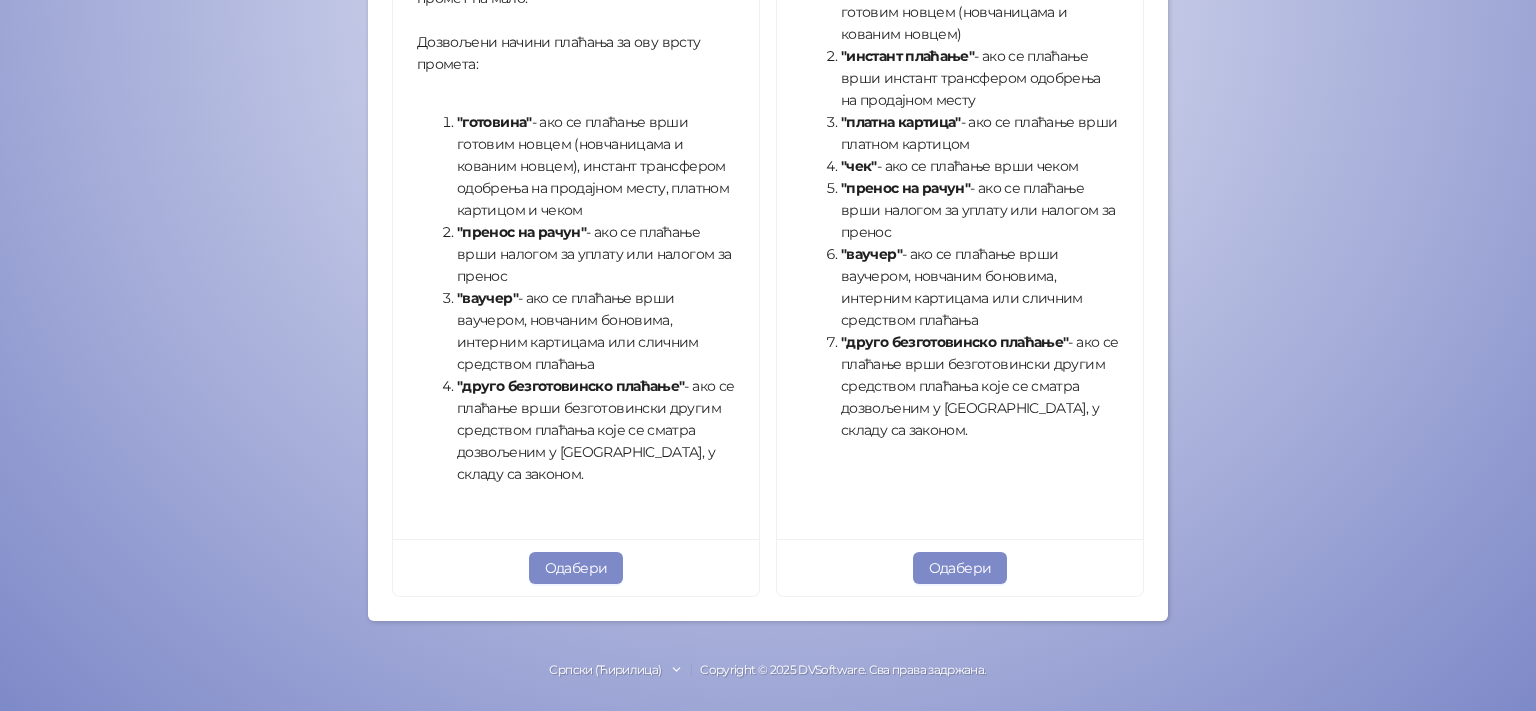 click on "Одабери" at bounding box center (960, 567) 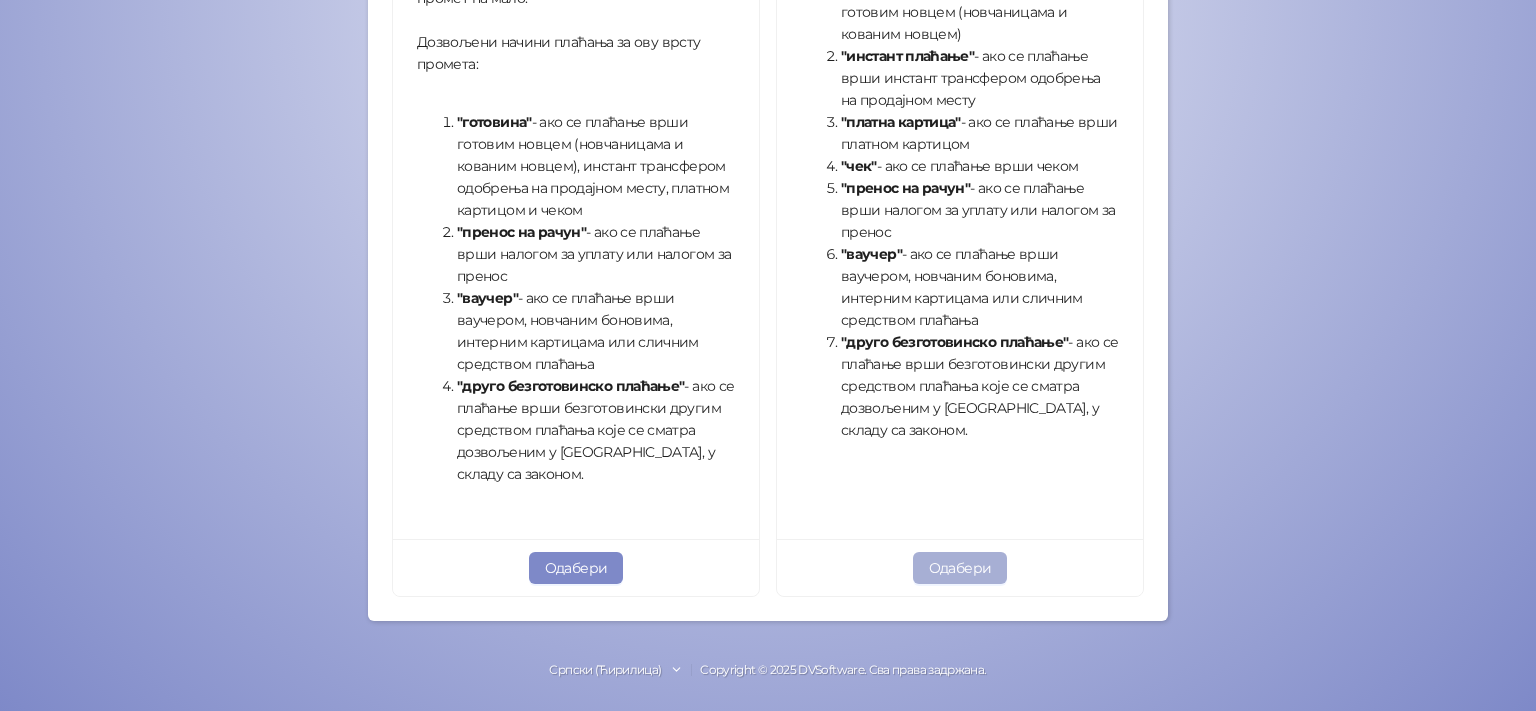 click on "Одабери" at bounding box center (960, 568) 